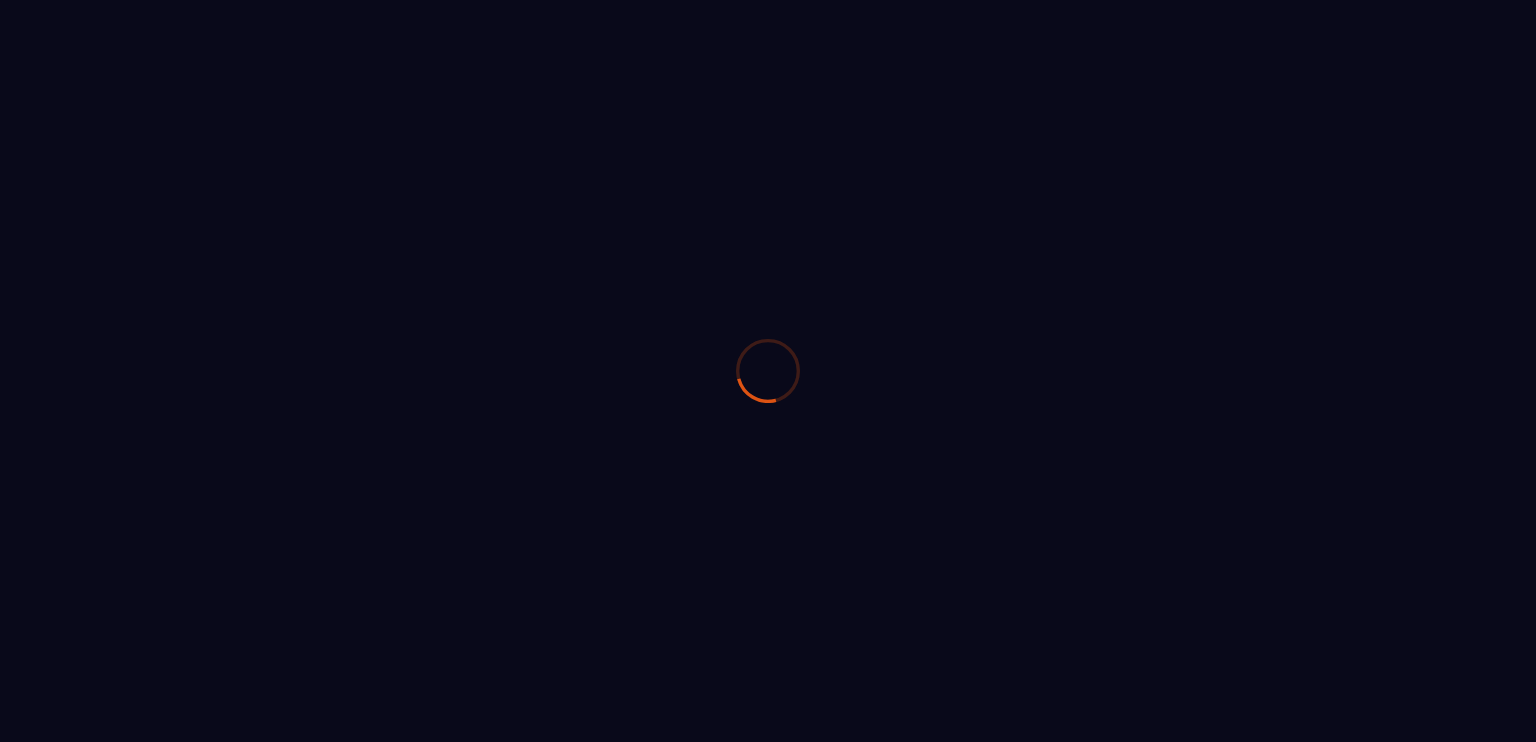 scroll, scrollTop: 0, scrollLeft: 0, axis: both 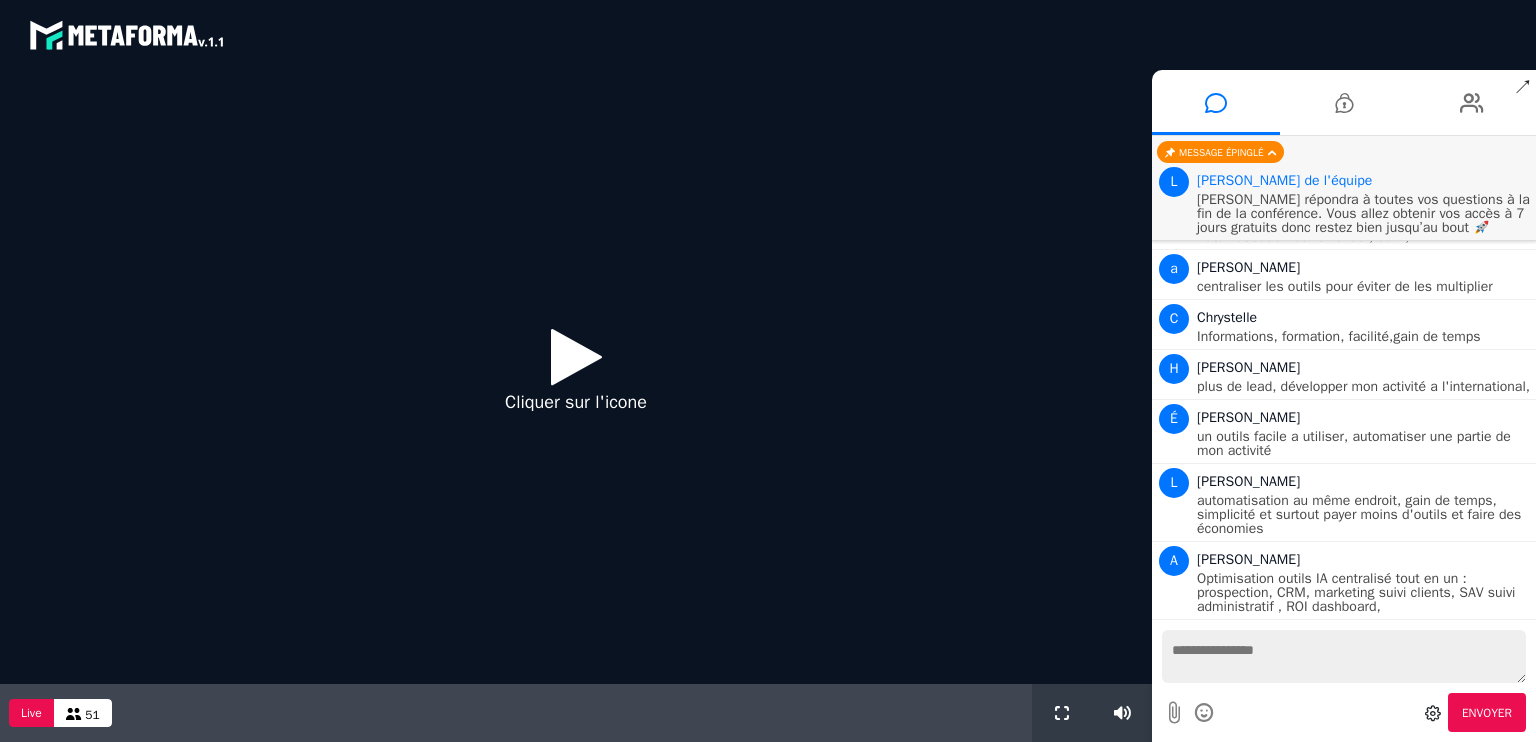 click at bounding box center [576, 356] 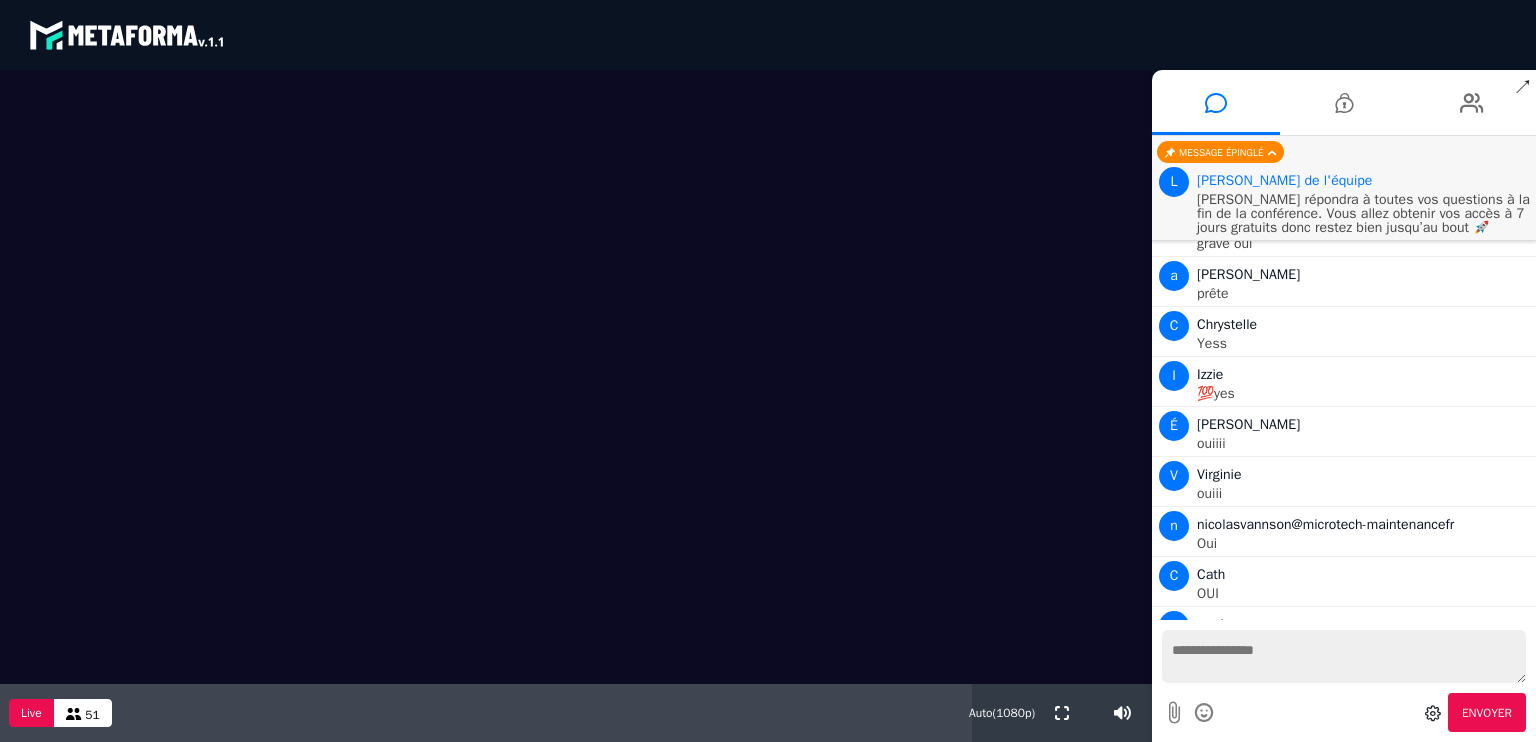 scroll, scrollTop: 2017, scrollLeft: 0, axis: vertical 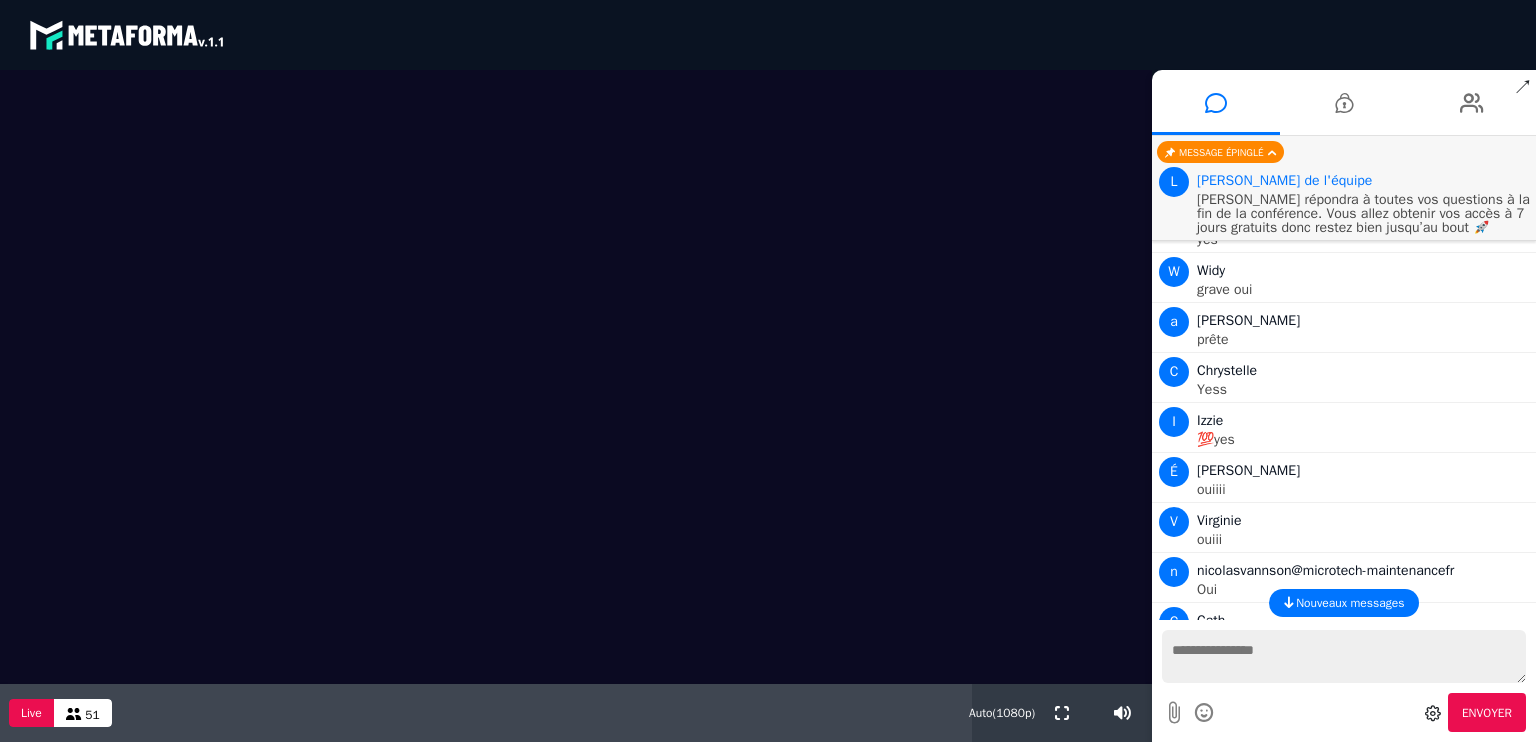 click on "↗" at bounding box center [1523, 88] 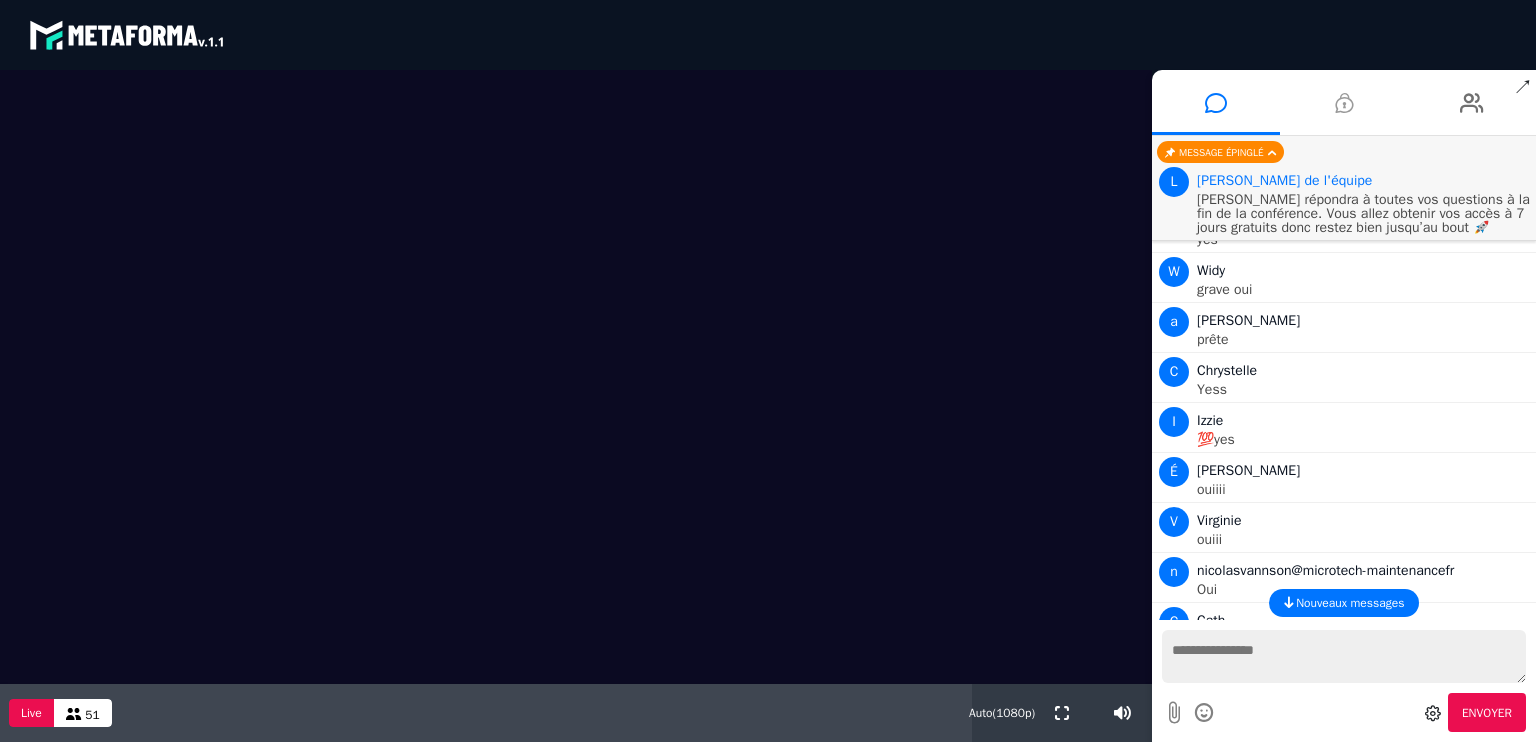 click at bounding box center (1344, 102) 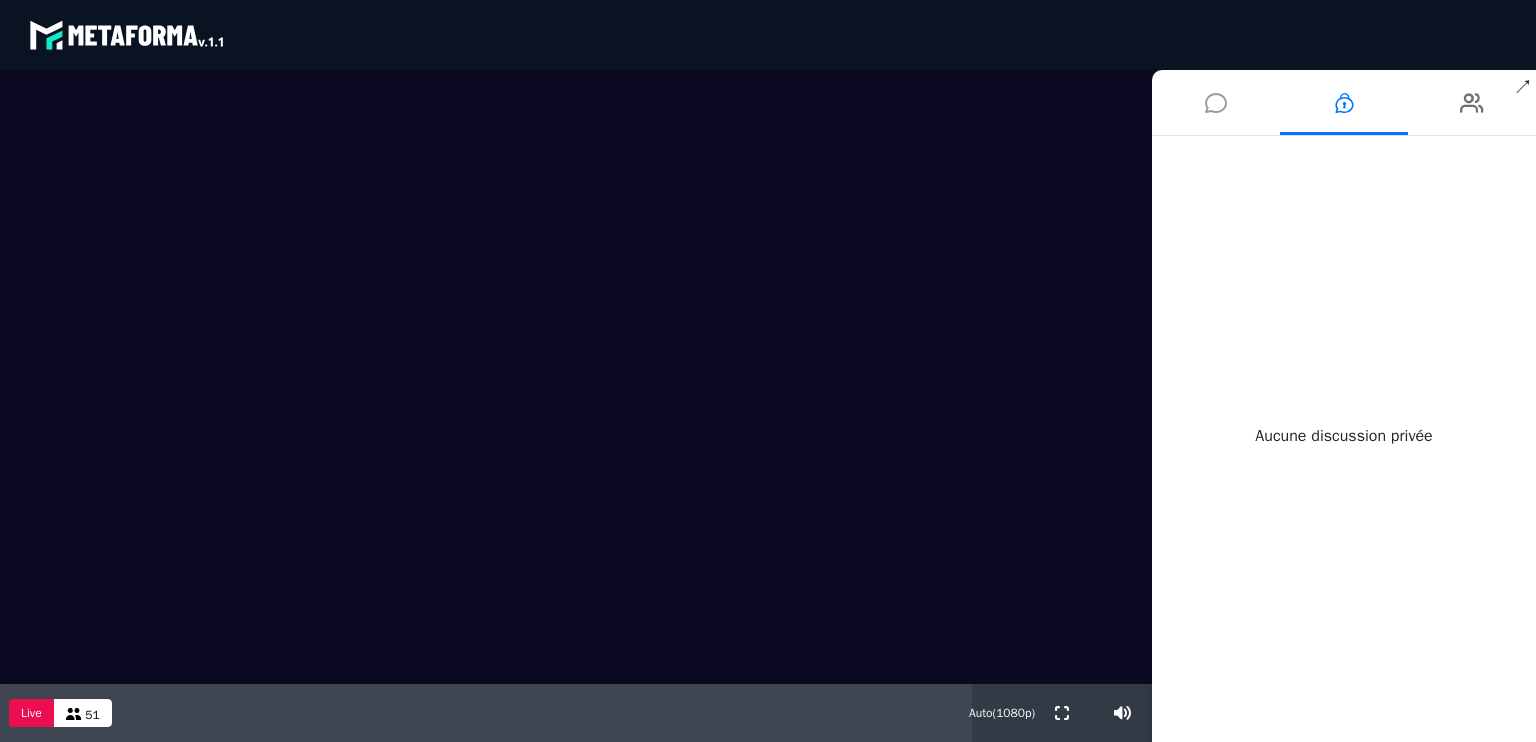 click at bounding box center (1216, 102) 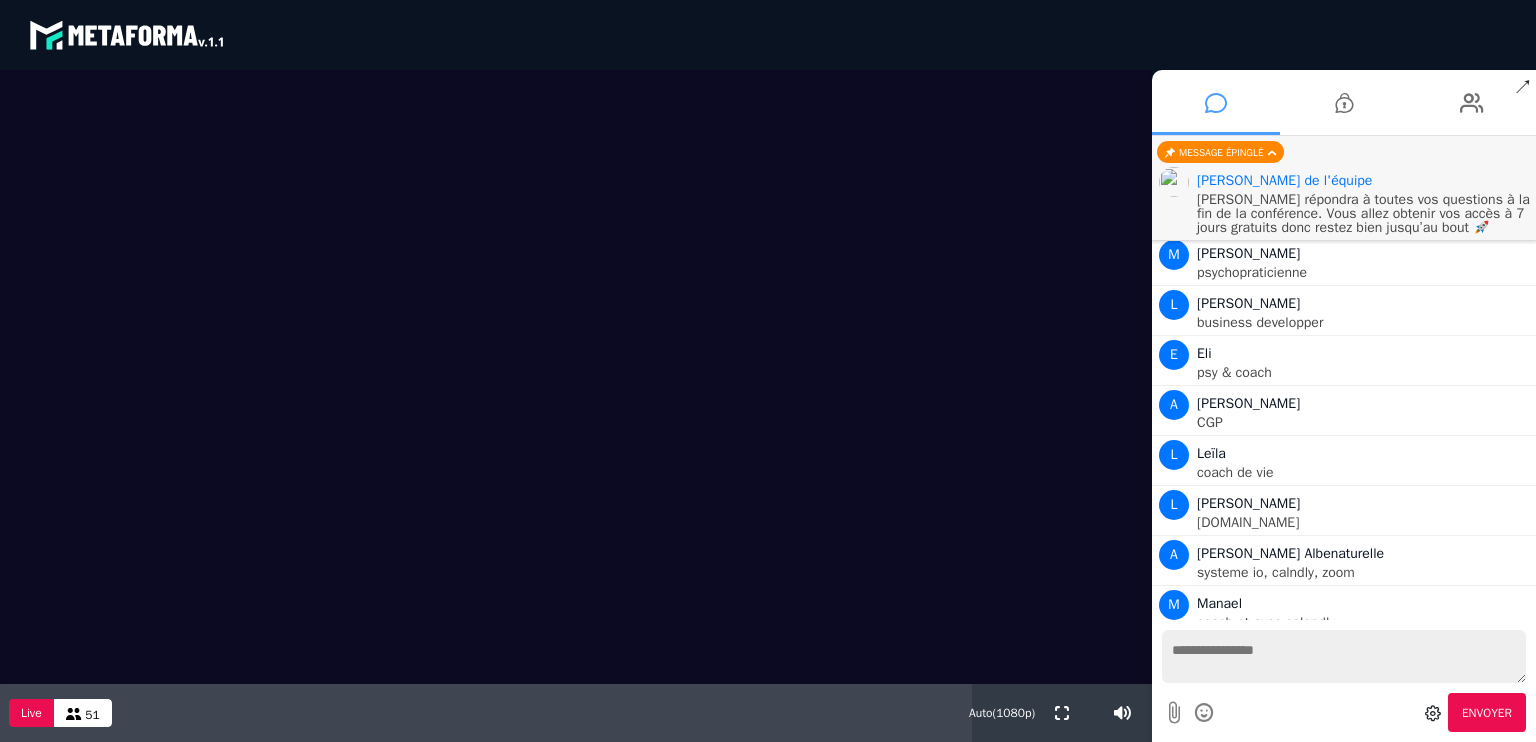 scroll, scrollTop: 2167, scrollLeft: 0, axis: vertical 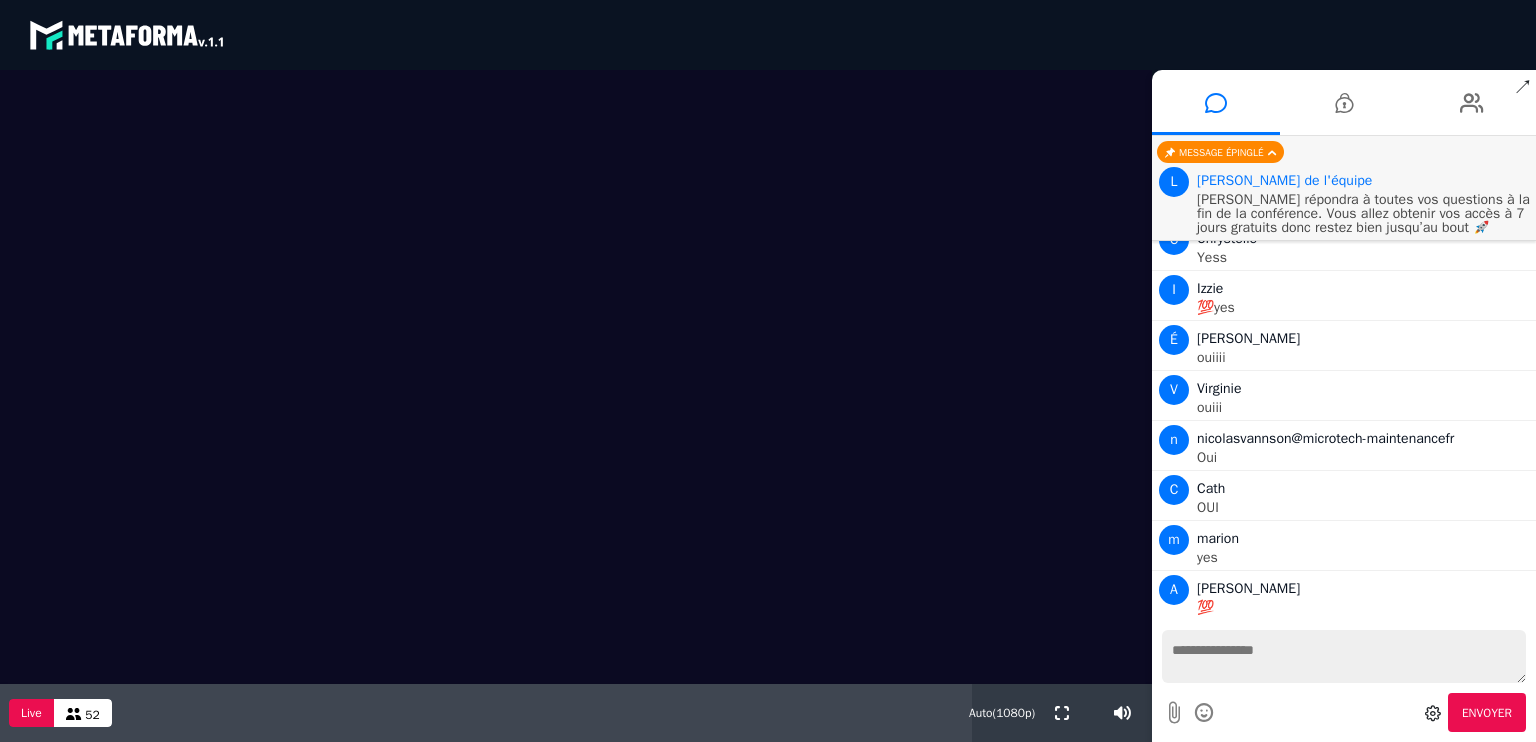 click at bounding box center [576, 377] 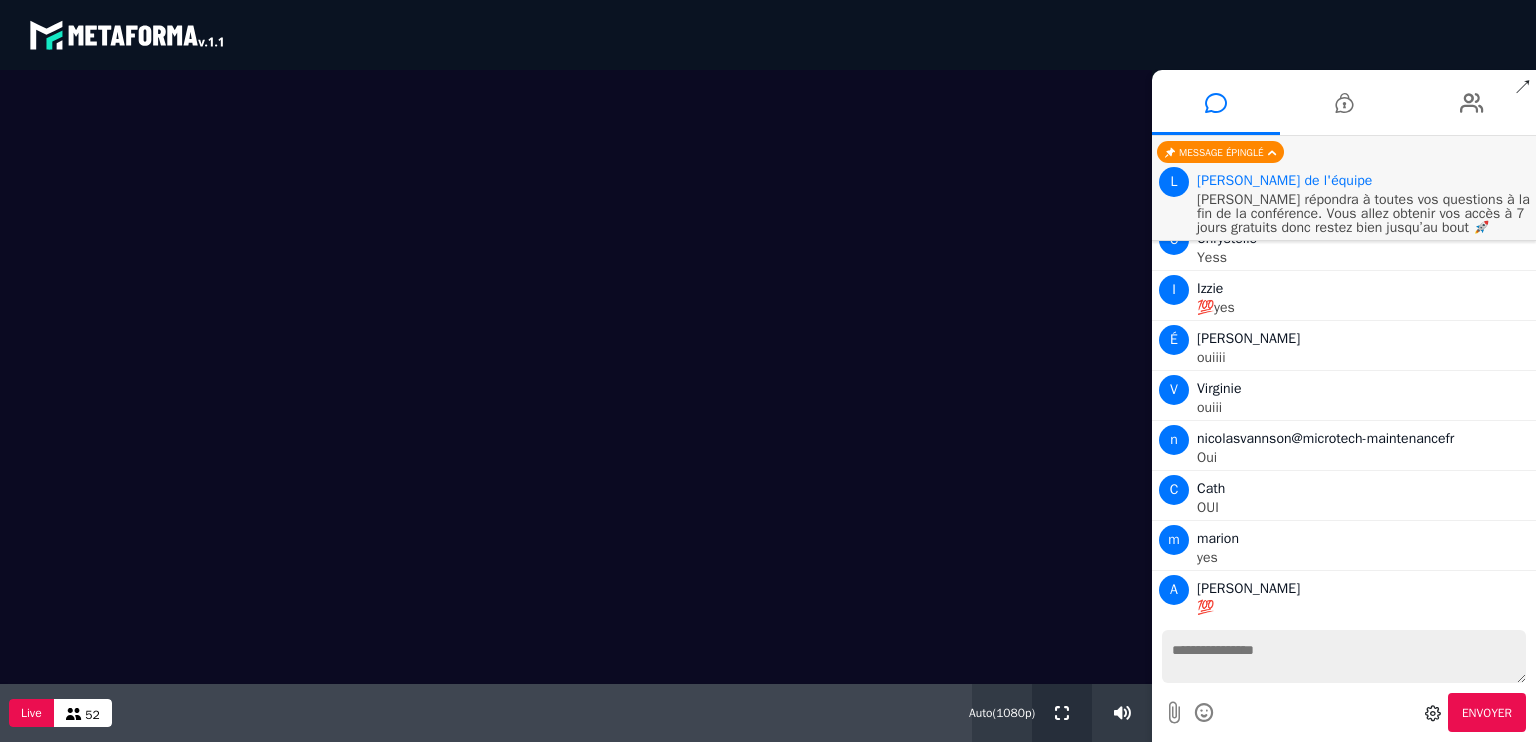 click at bounding box center (1062, 713) 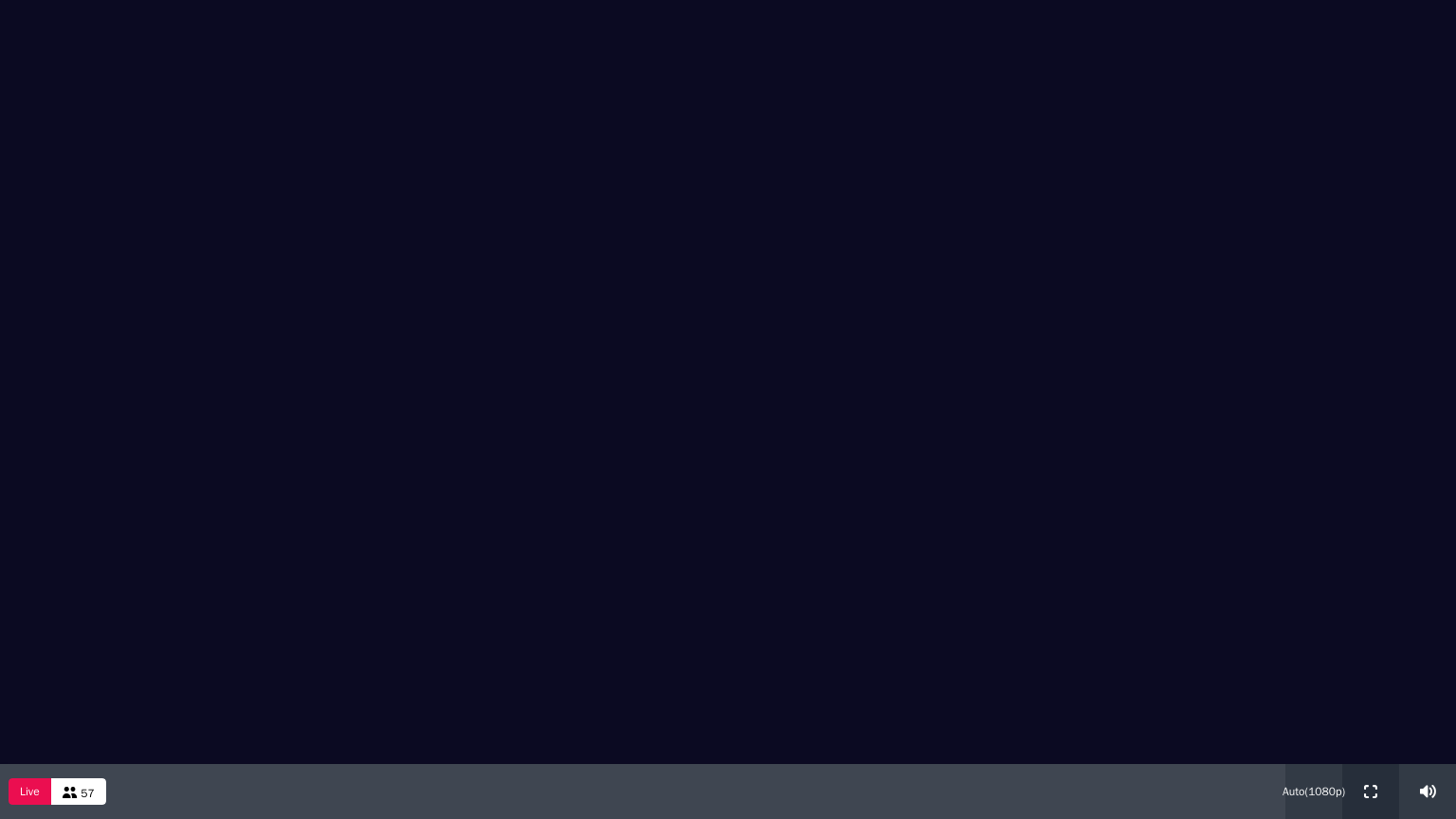 click at bounding box center (1371, 792) 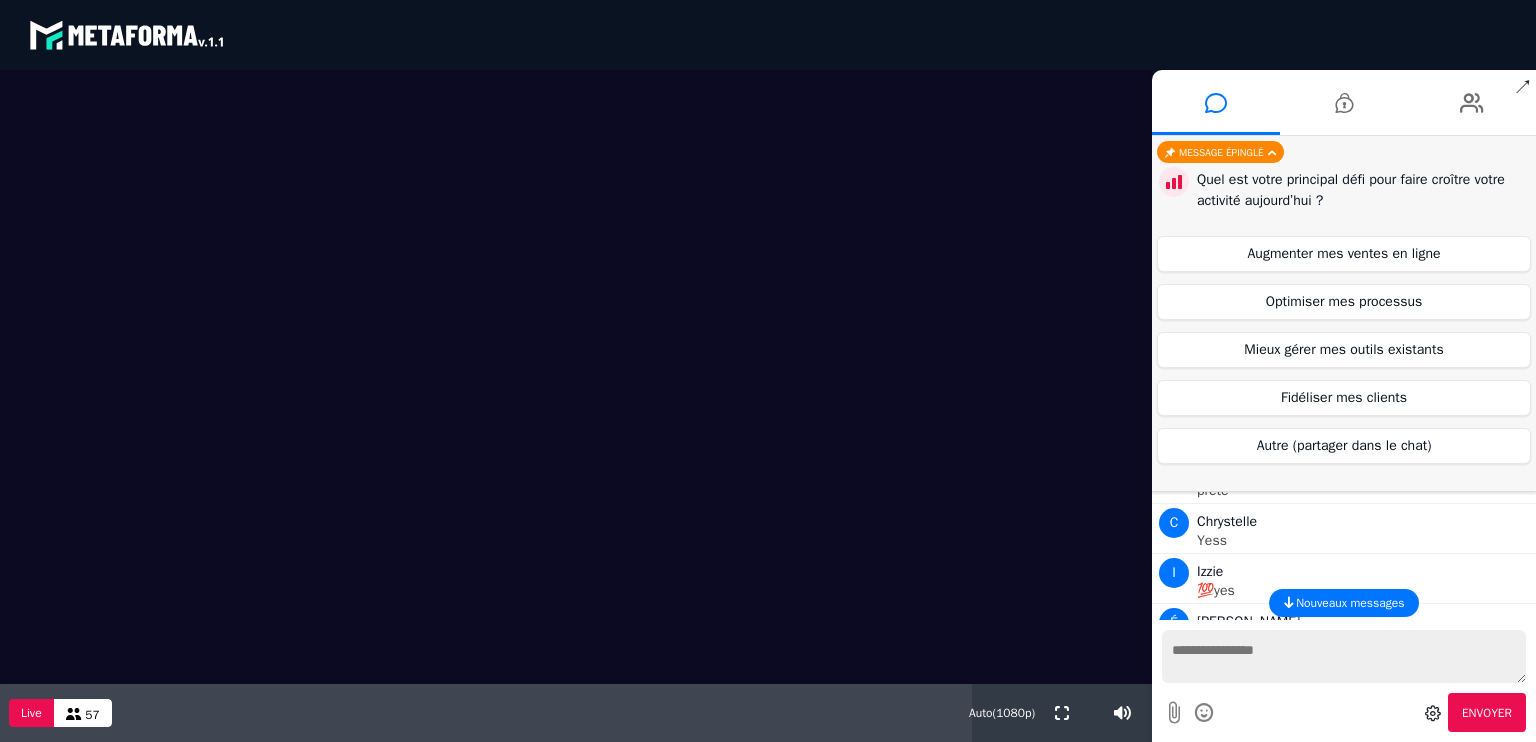 scroll, scrollTop: 1844, scrollLeft: 0, axis: vertical 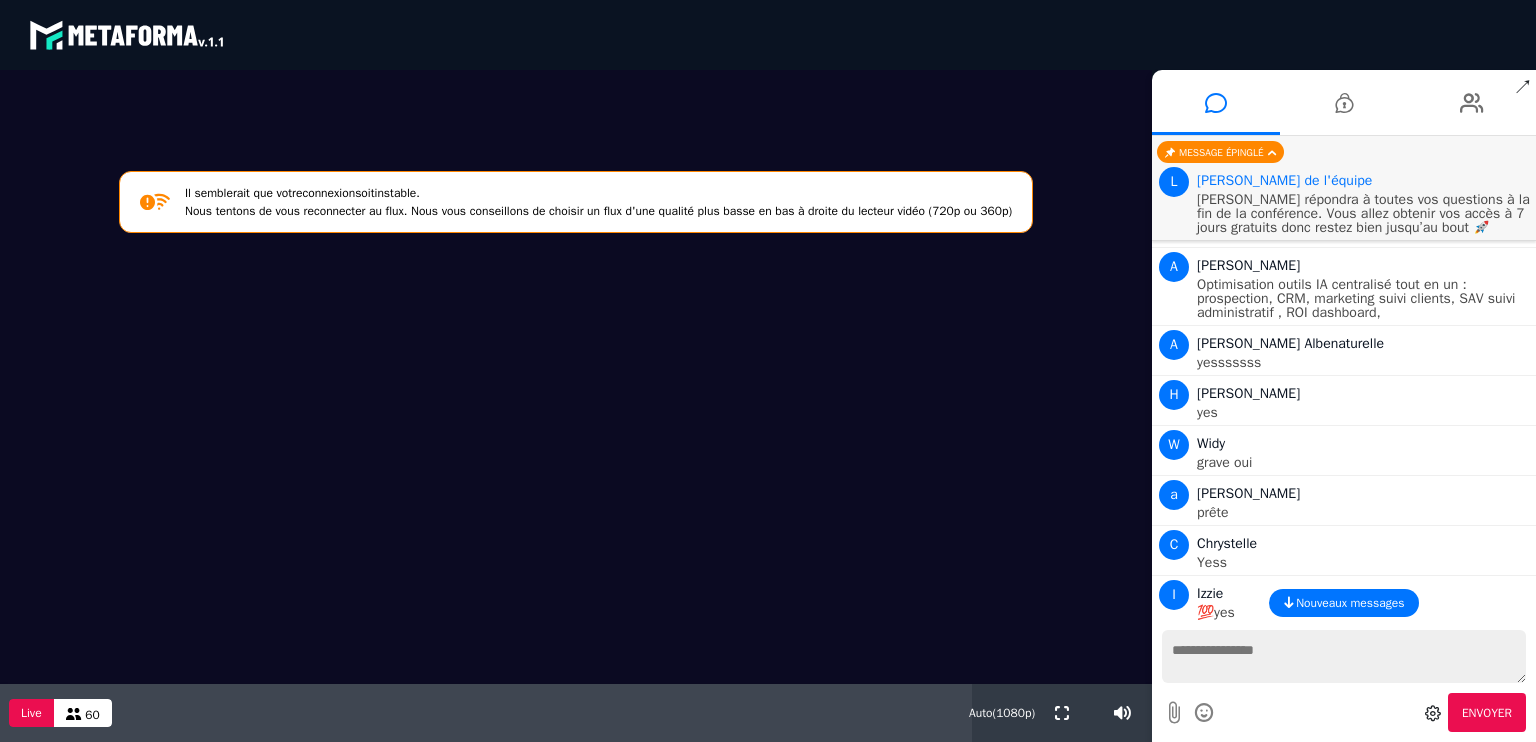 click on "blastream met_channel-b75402aa3198a961a33137d6ed46a688 fr en fr" at bounding box center [768, 35] 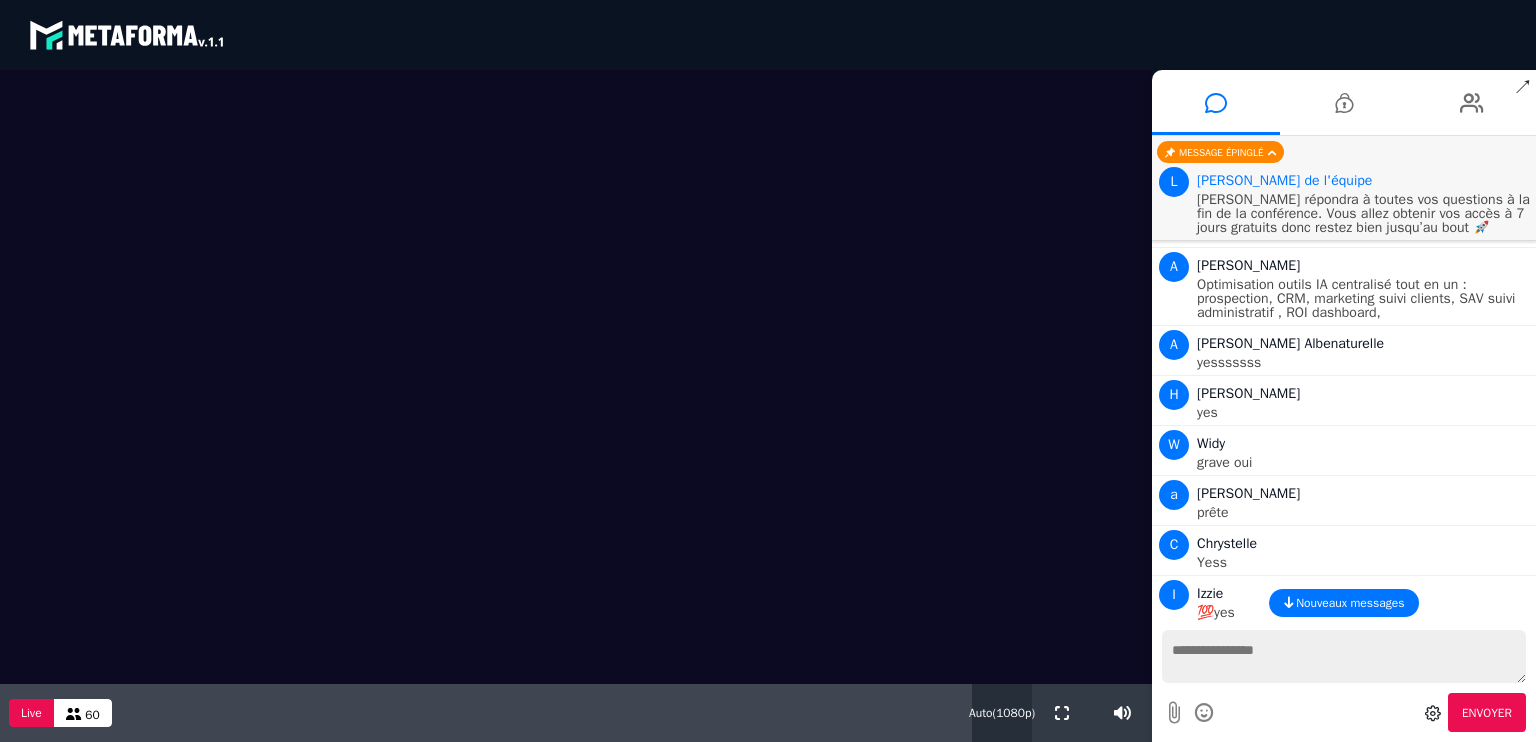 click on "Auto  ( 1080 p)" at bounding box center [1002, 713] 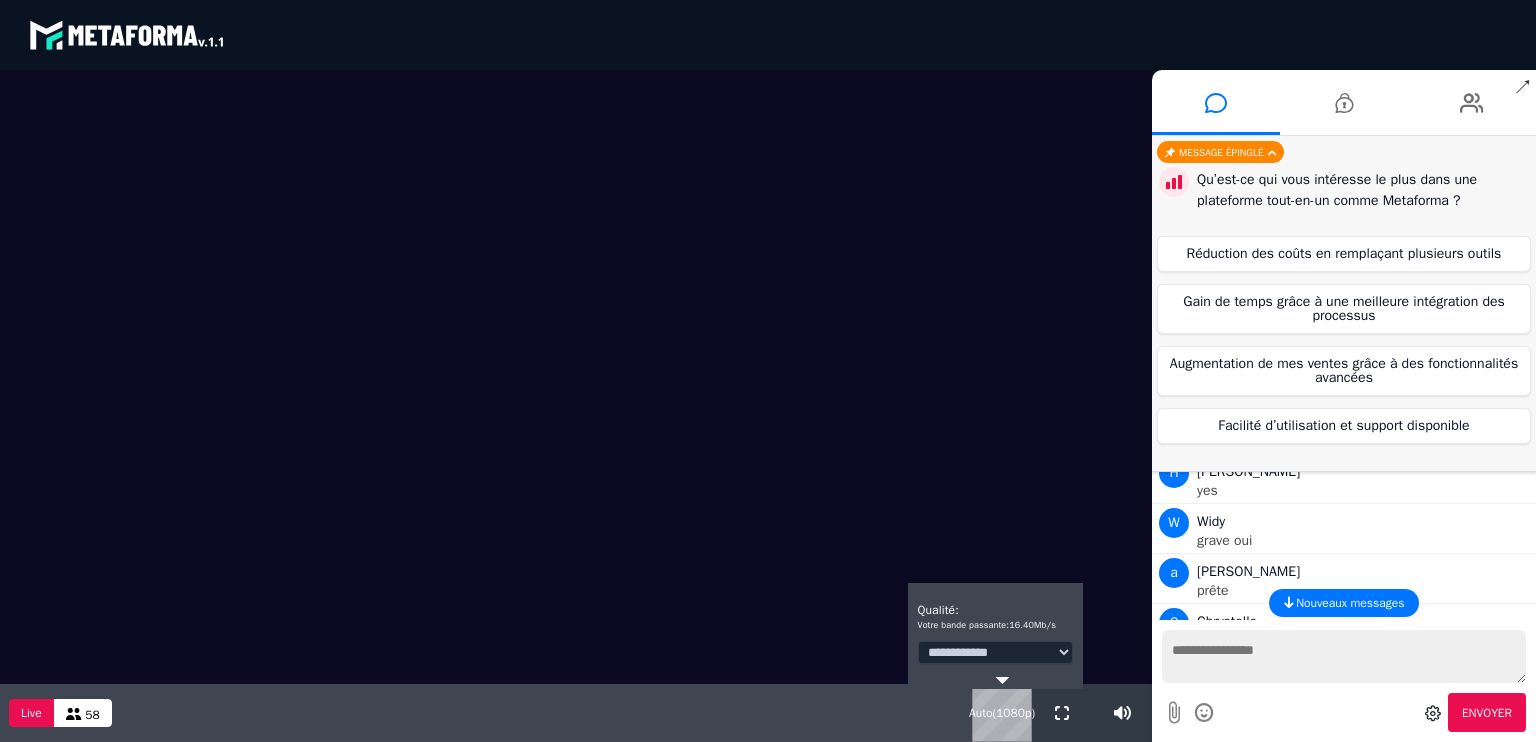 click on "Auto  ( 1080 p)" at bounding box center [1002, 713] 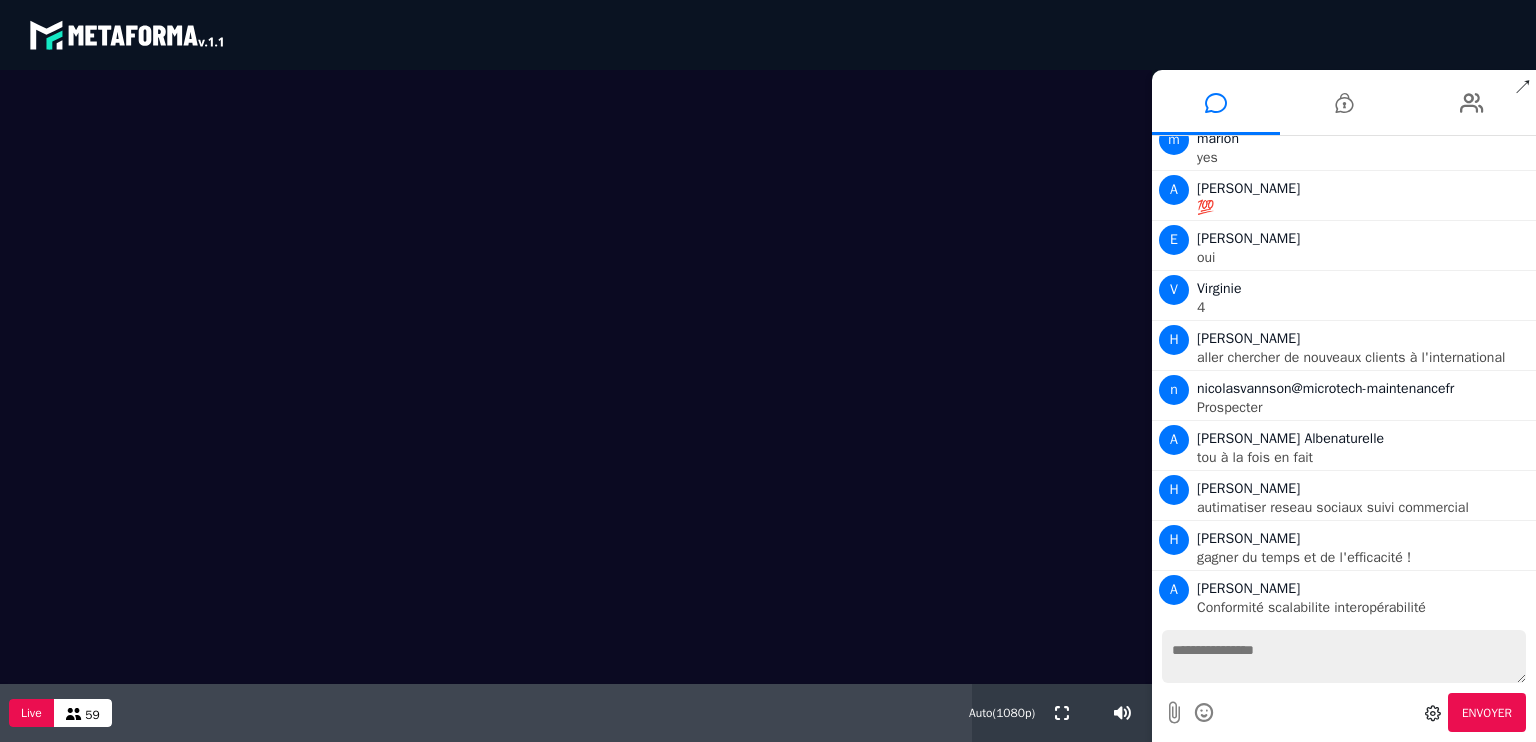 scroll, scrollTop: 2564, scrollLeft: 0, axis: vertical 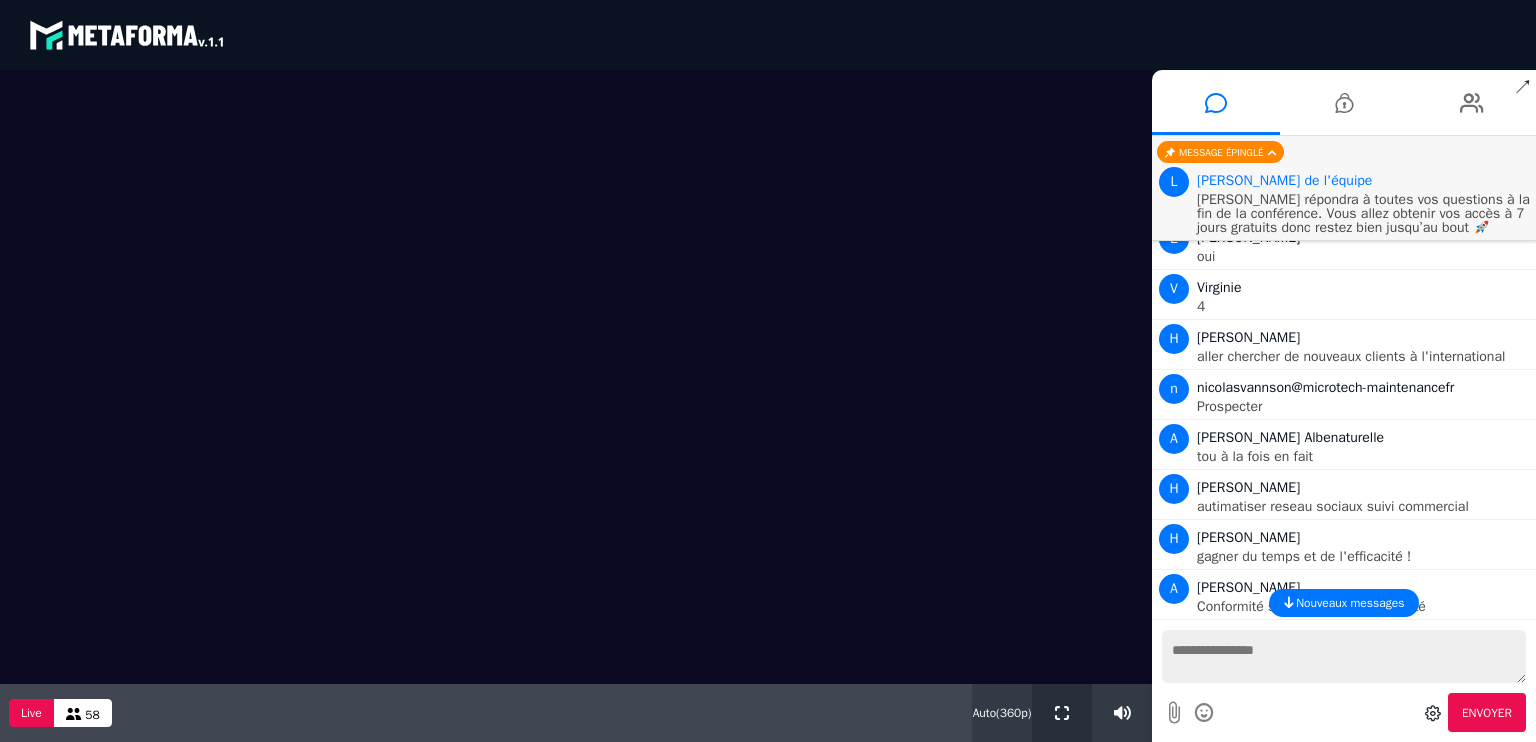 click at bounding box center (1062, 713) 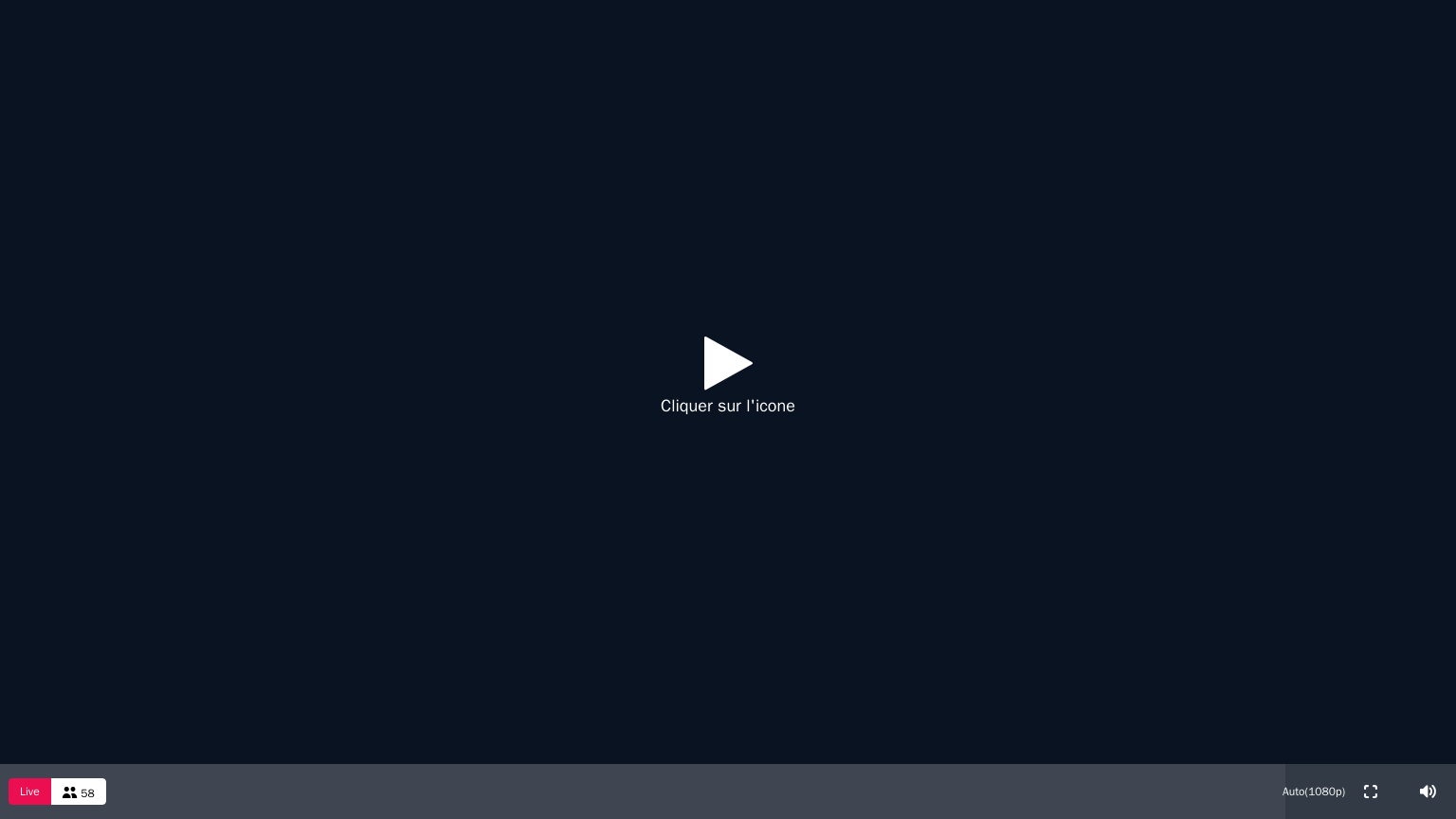 click at bounding box center (728, 362) 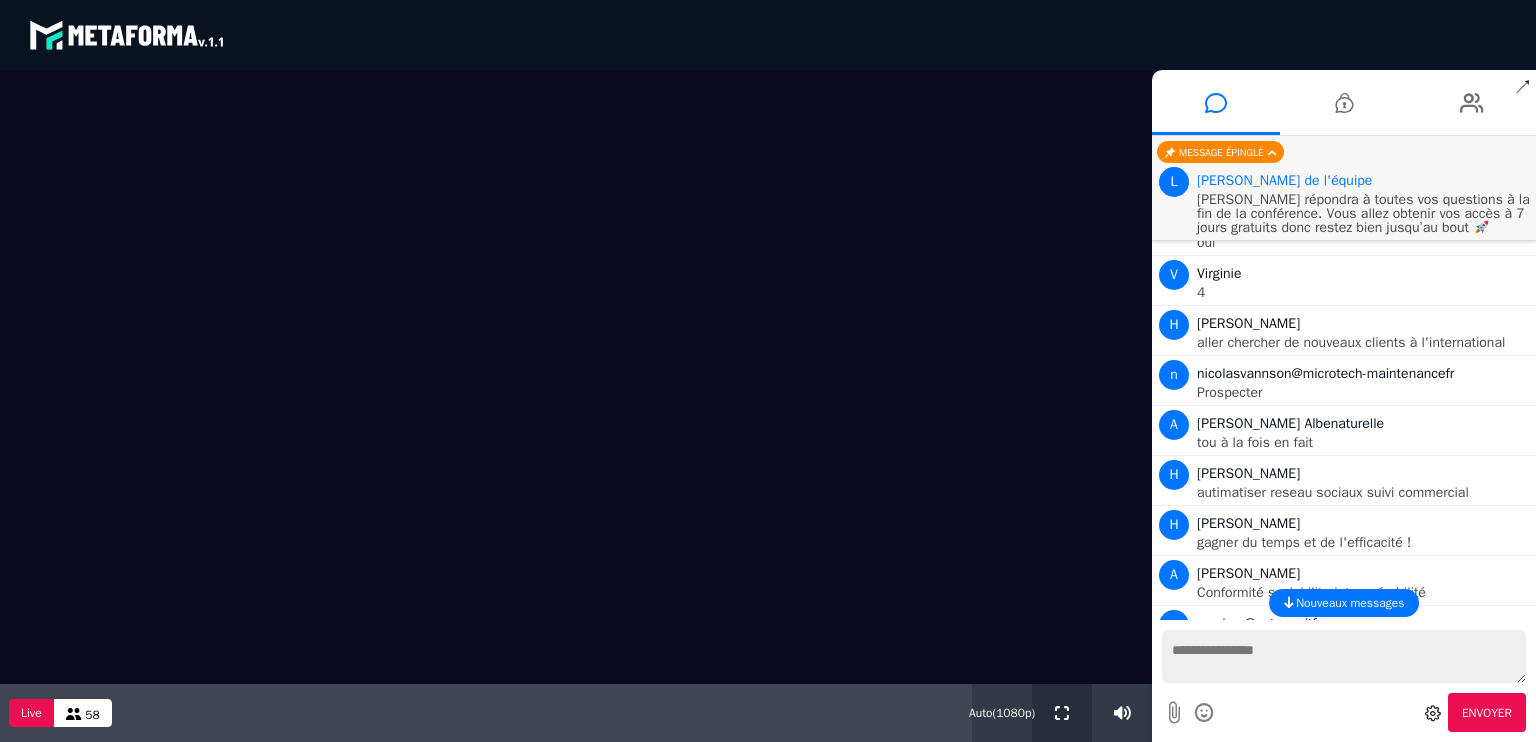 click at bounding box center [1062, 713] 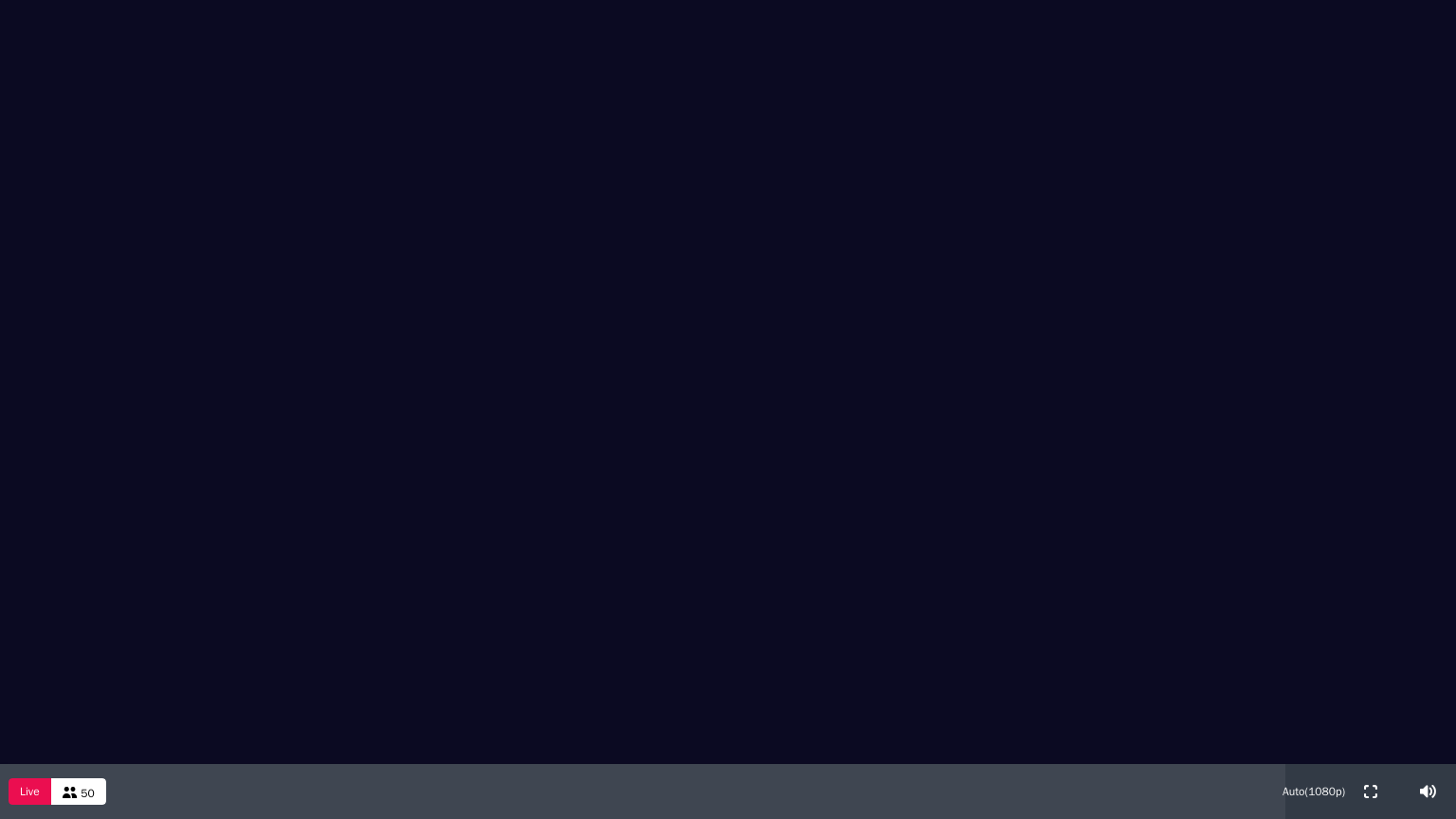 type 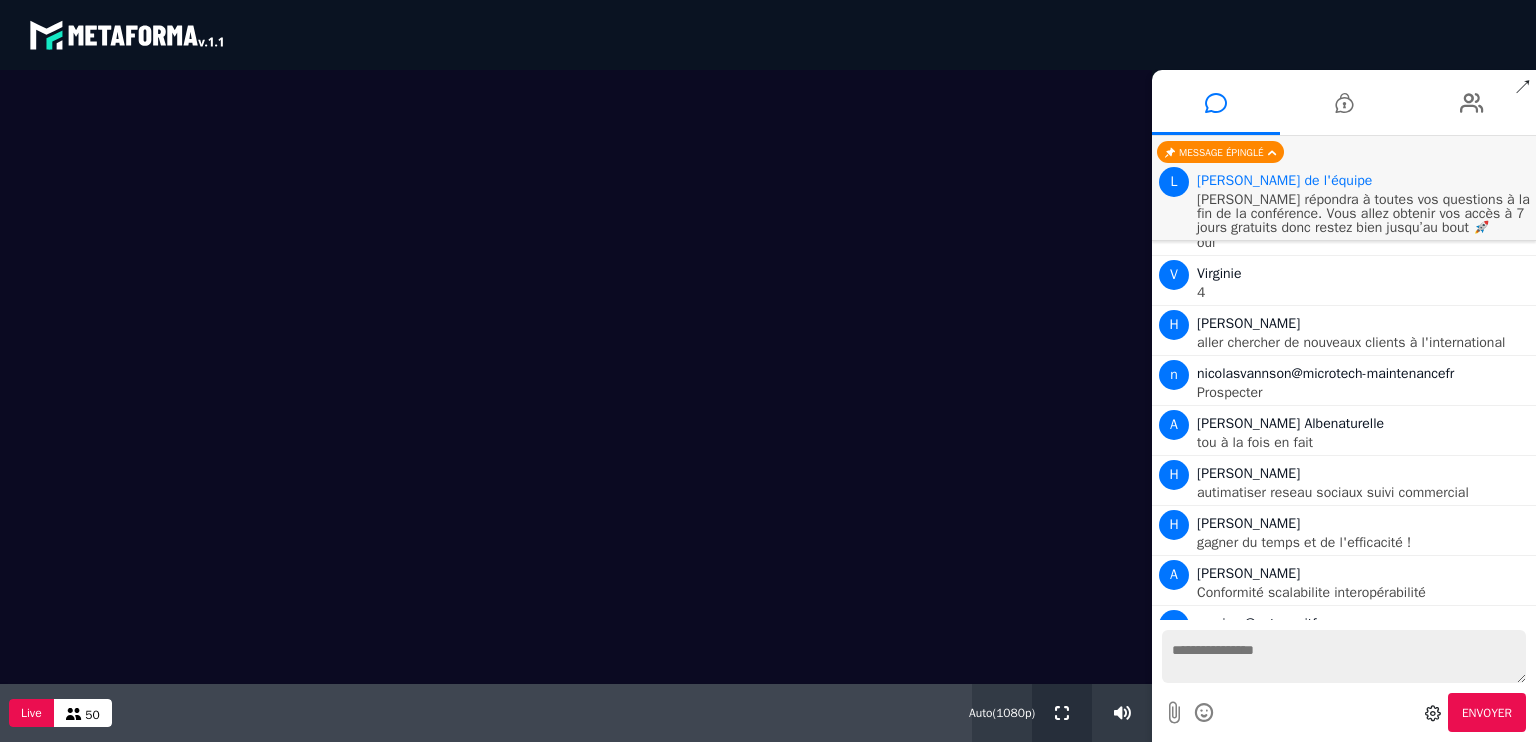 click at bounding box center [1062, 713] 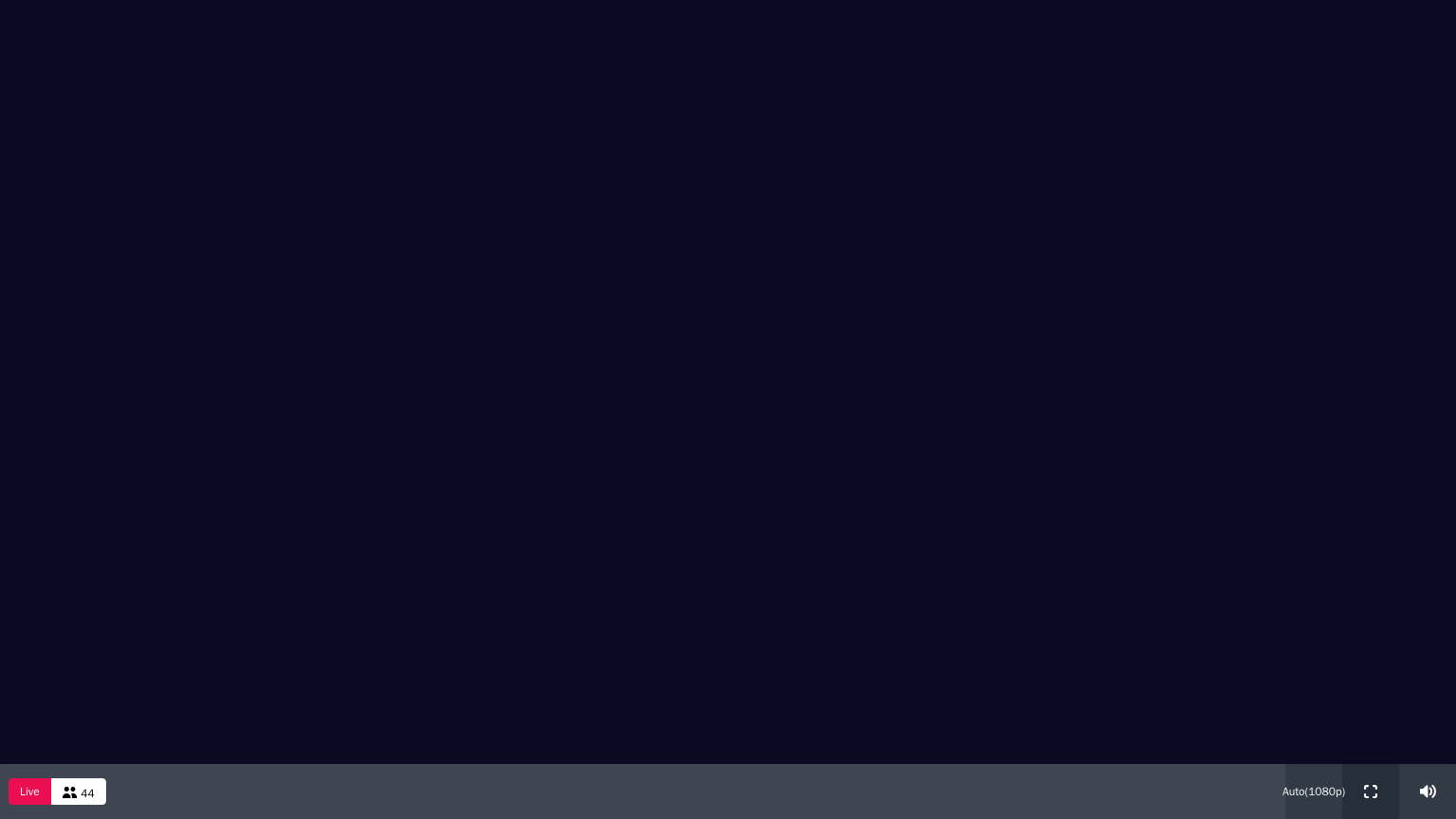 click at bounding box center [1371, 792] 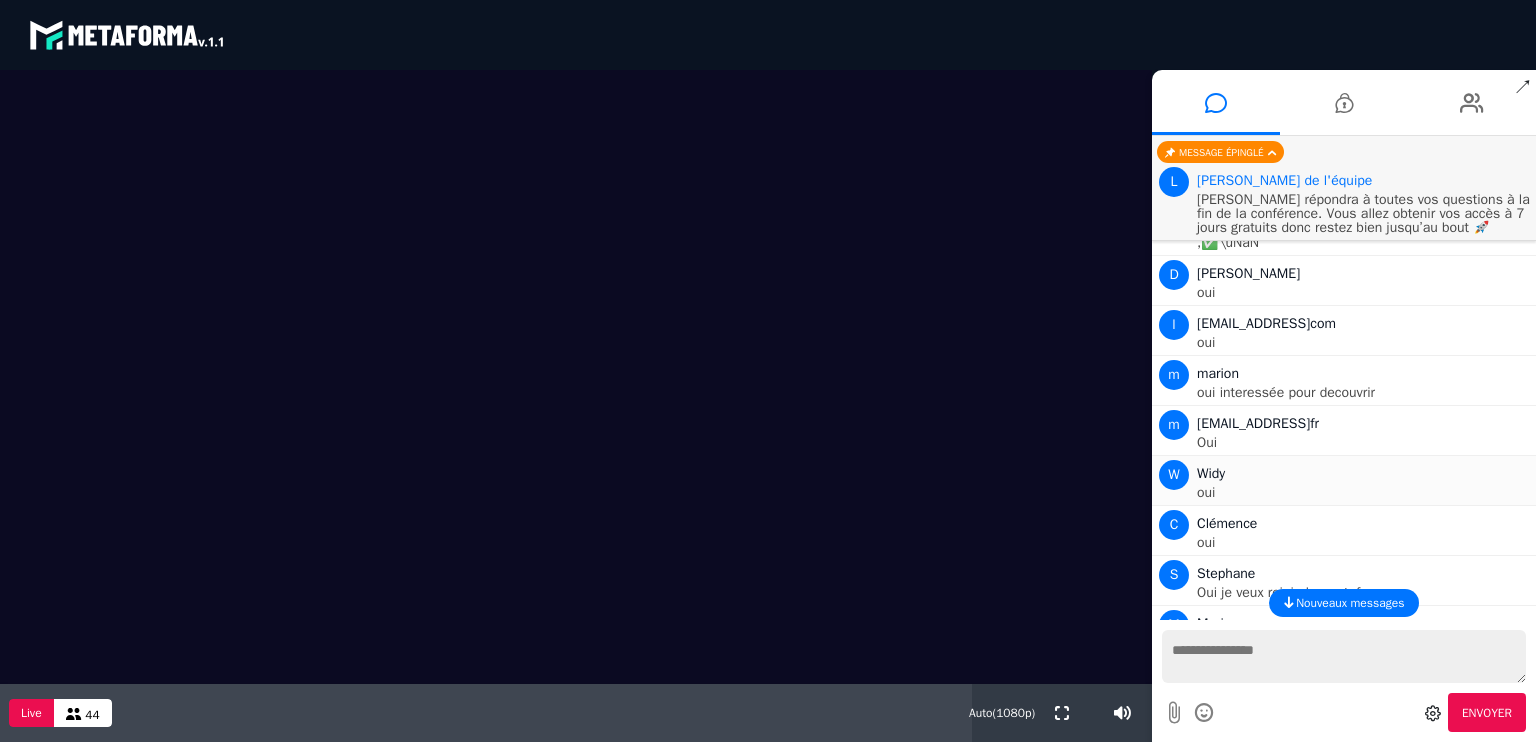 scroll, scrollTop: 3664, scrollLeft: 0, axis: vertical 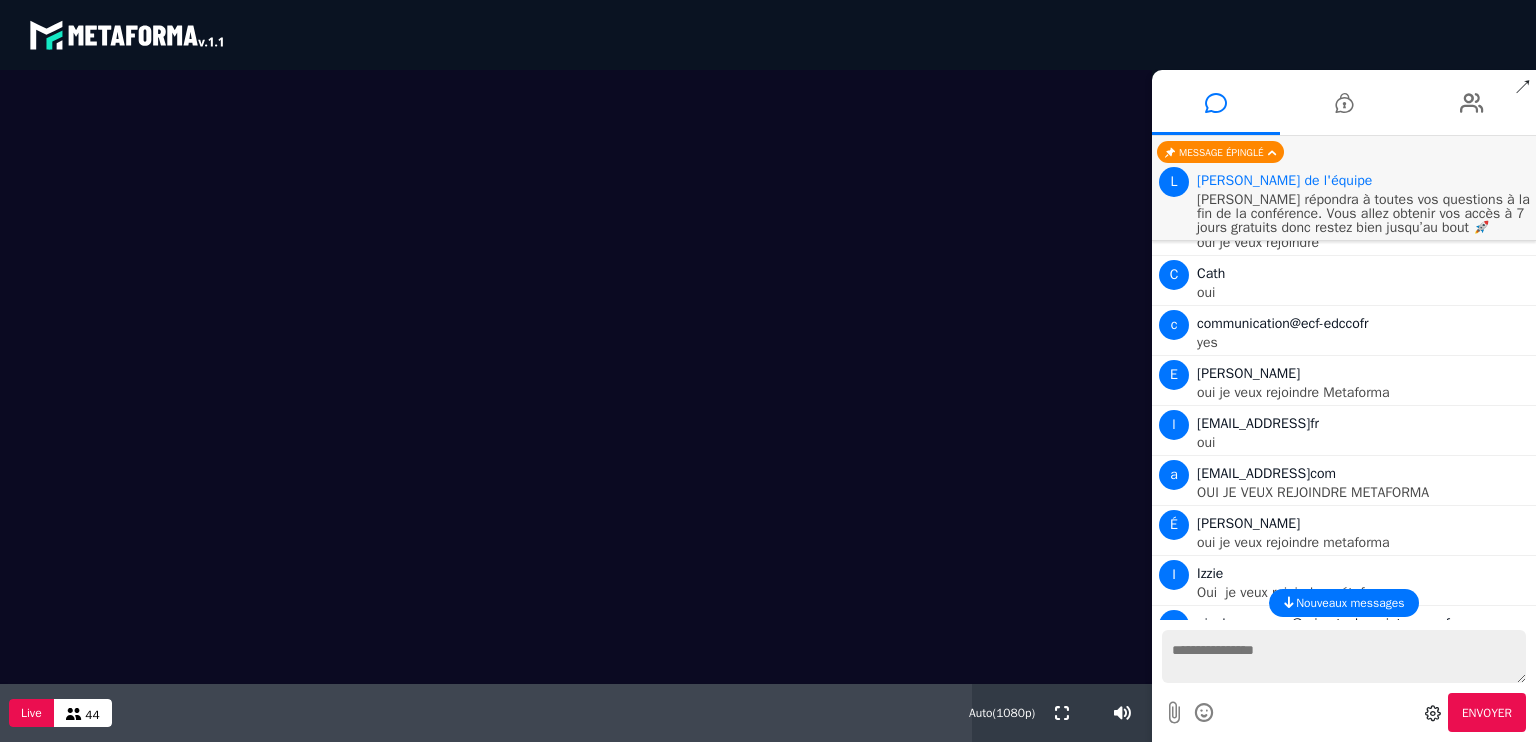 click on "Nouveaux messages" at bounding box center [1350, 603] 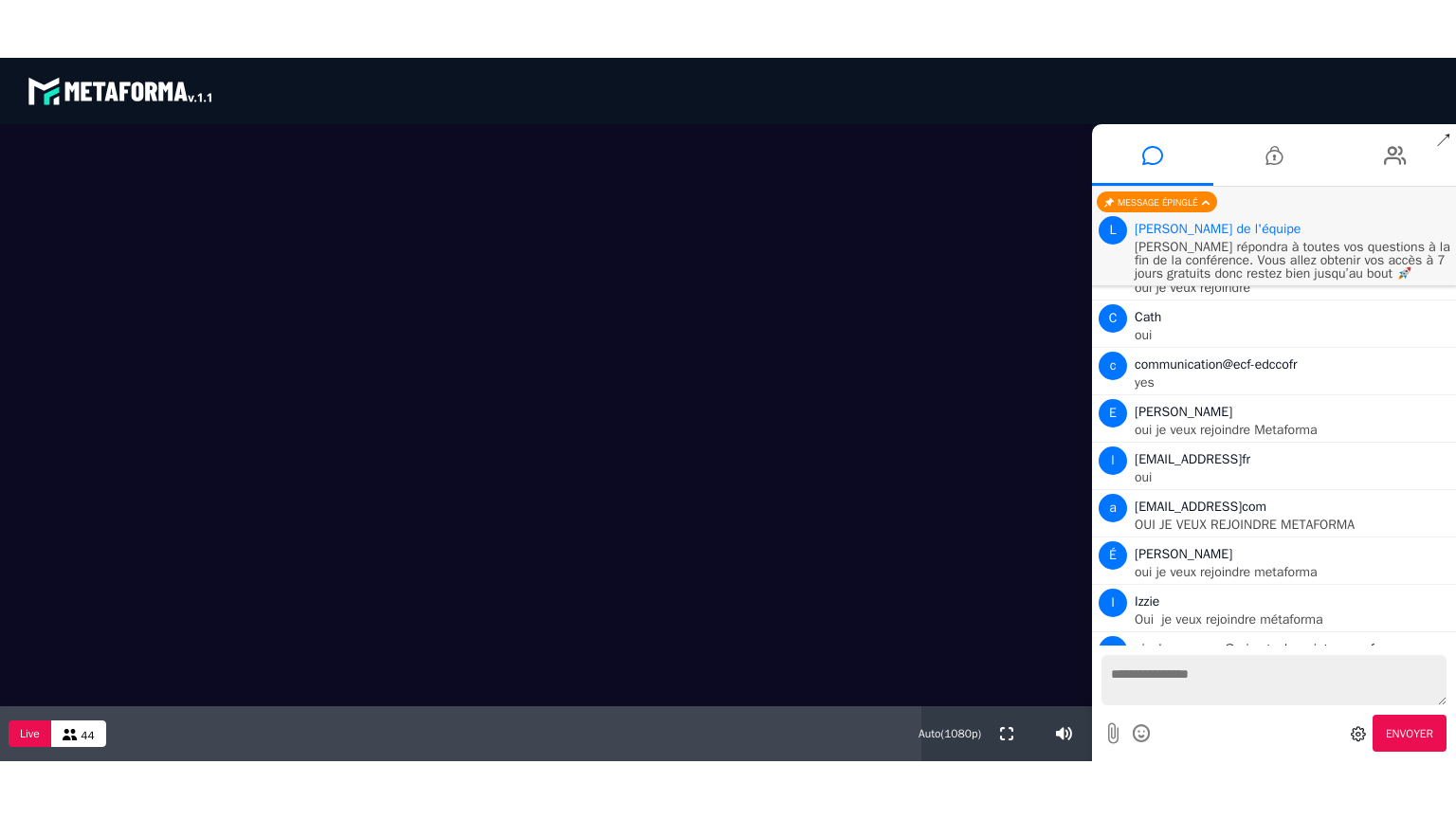 scroll, scrollTop: 4131, scrollLeft: 0, axis: vertical 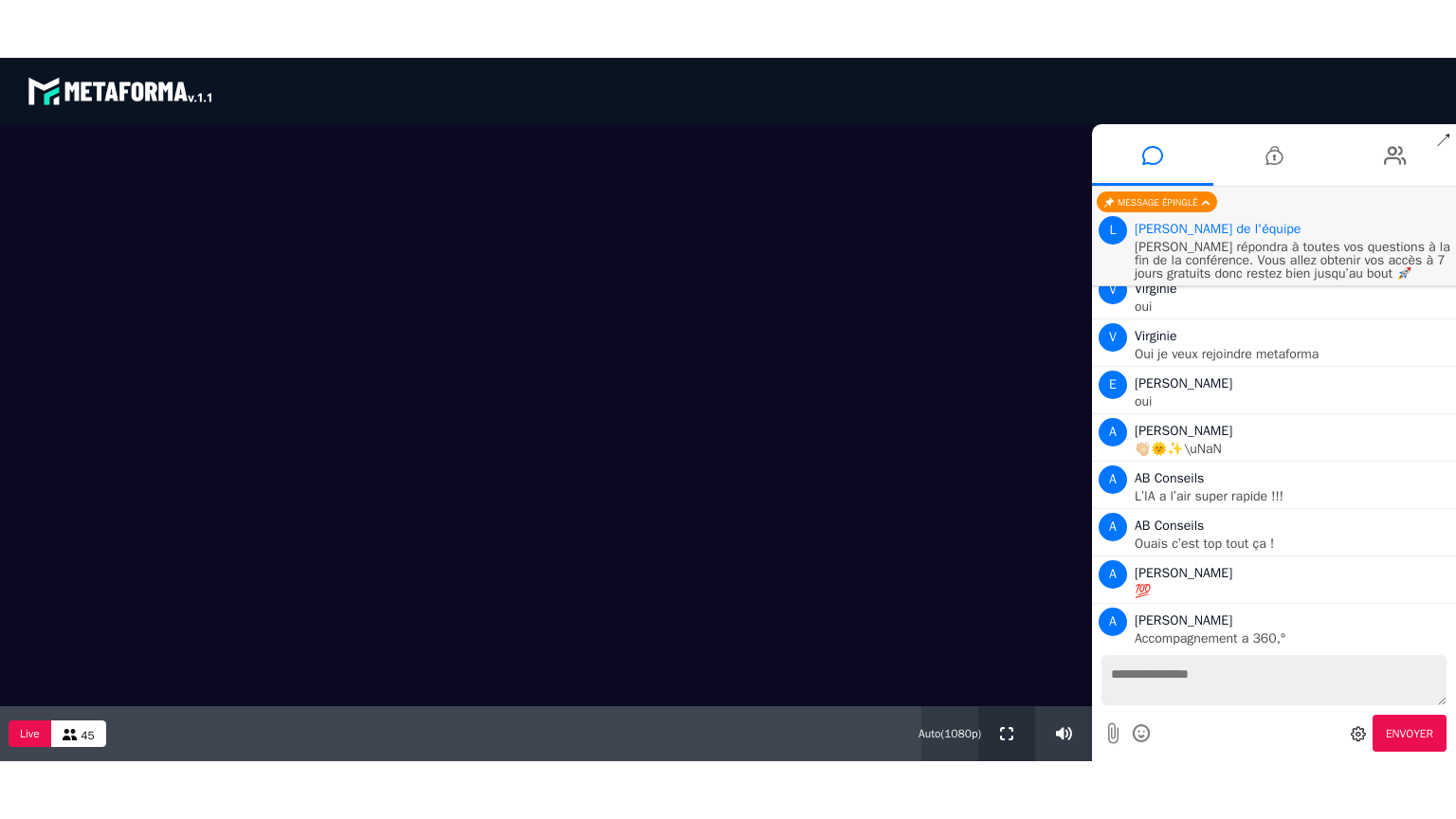 drag, startPoint x: 1002, startPoint y: 741, endPoint x: 1002, endPoint y: 855, distance: 114 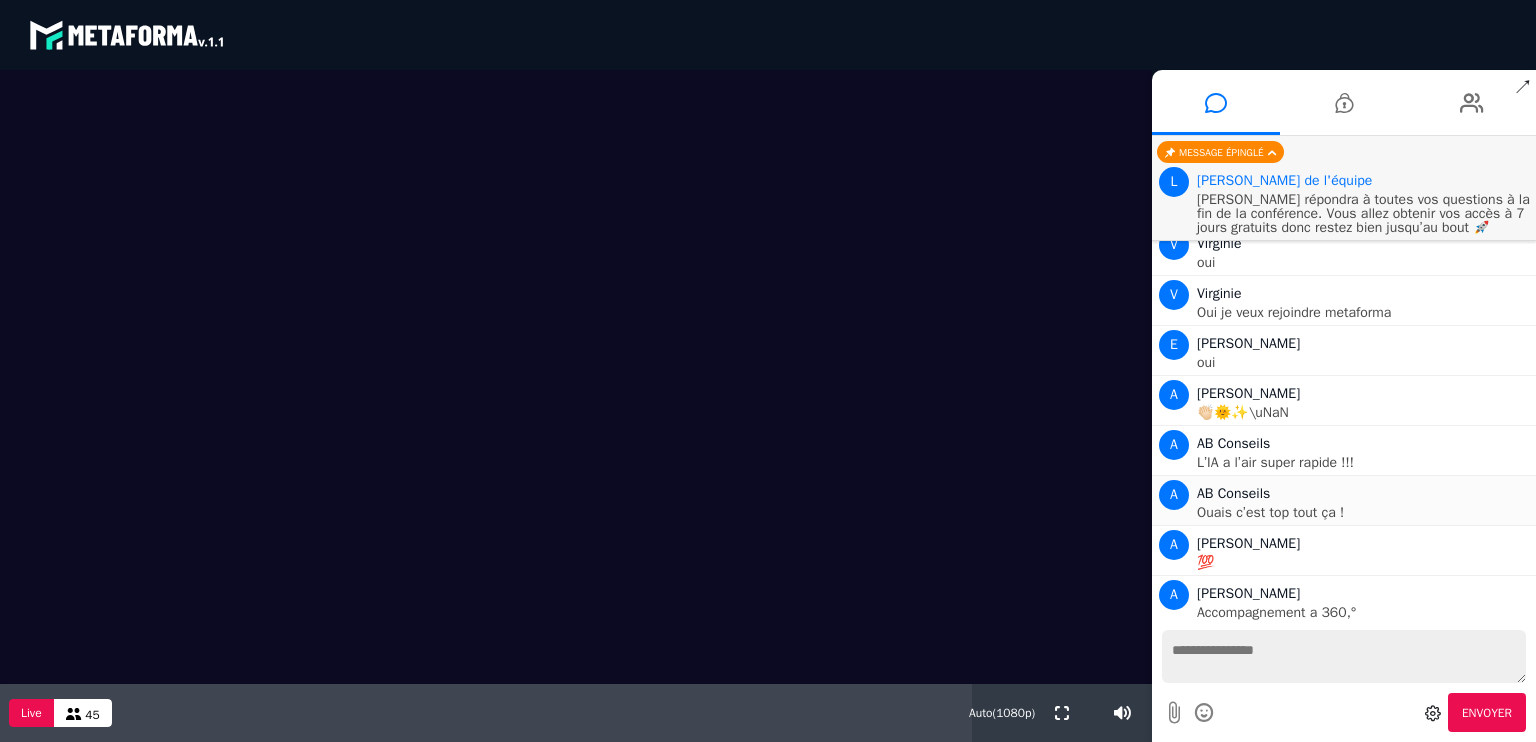 scroll, scrollTop: 4349, scrollLeft: 0, axis: vertical 